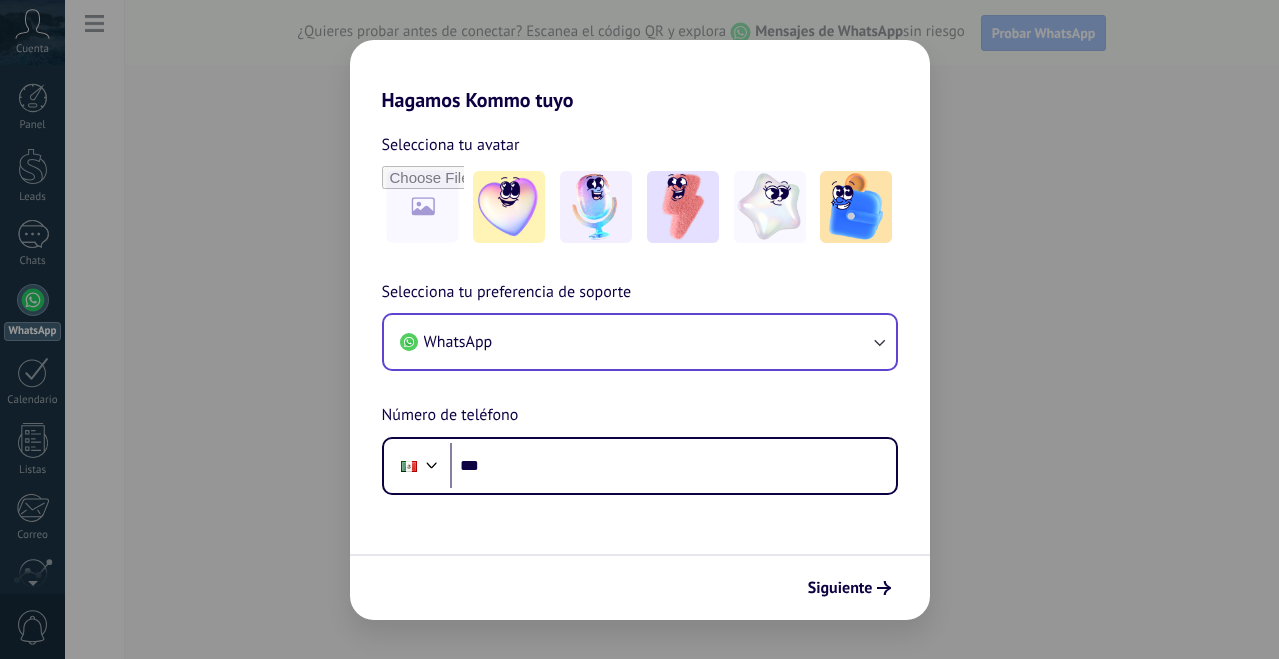 scroll, scrollTop: 0, scrollLeft: 0, axis: both 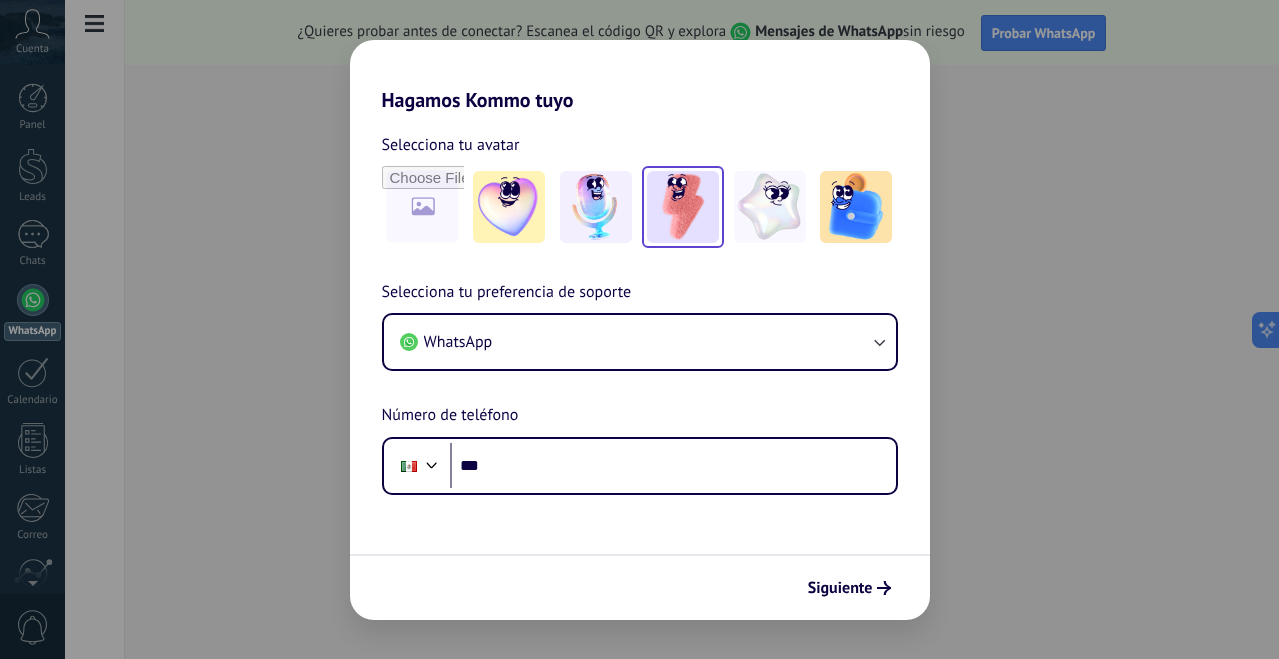 click at bounding box center (509, 207) 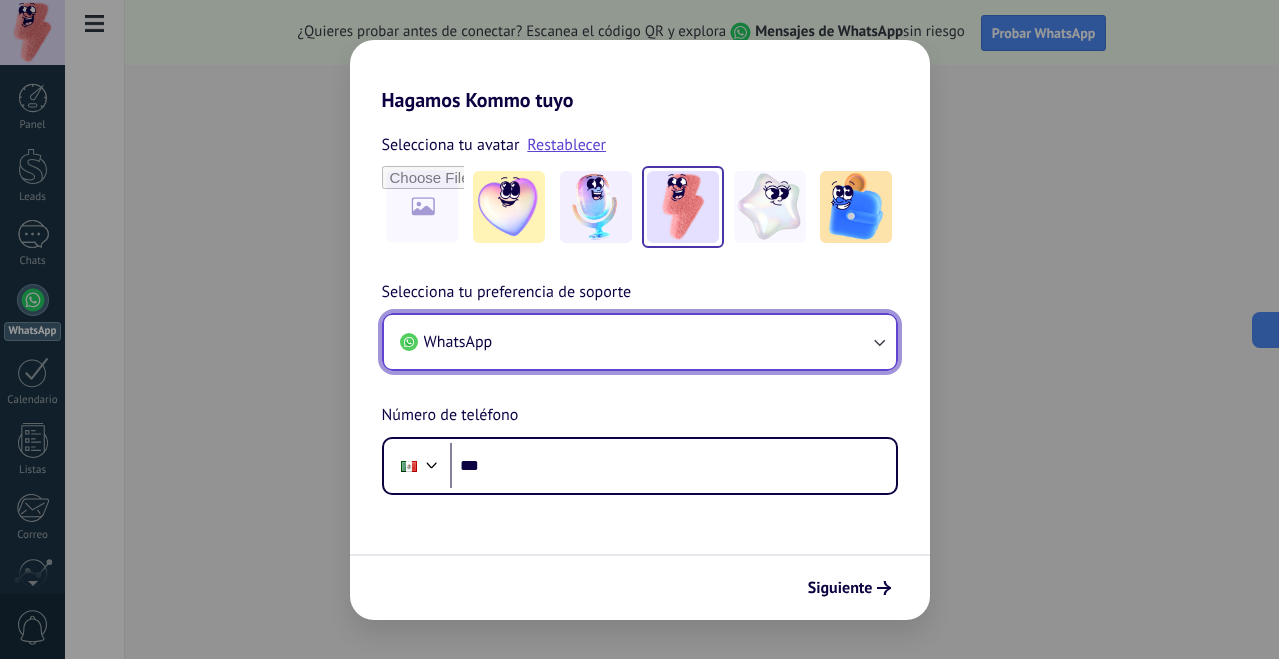 click on "WhatsApp" at bounding box center (640, 342) 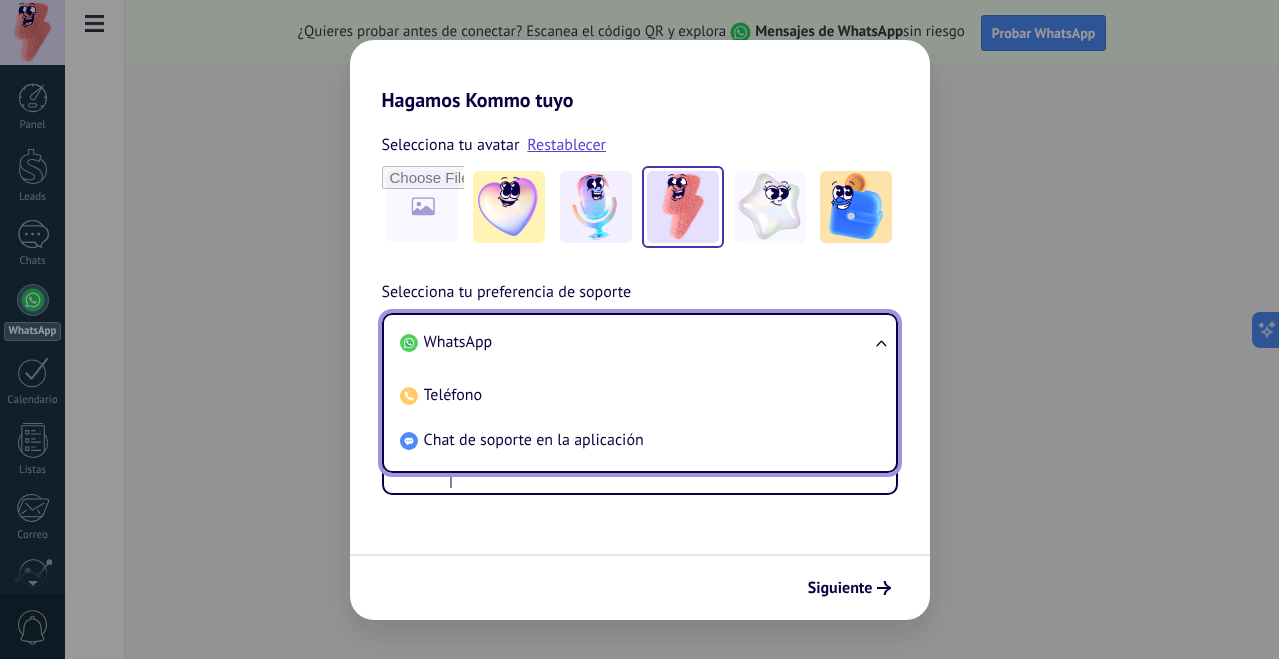 click on "WhatsApp" at bounding box center (636, 342) 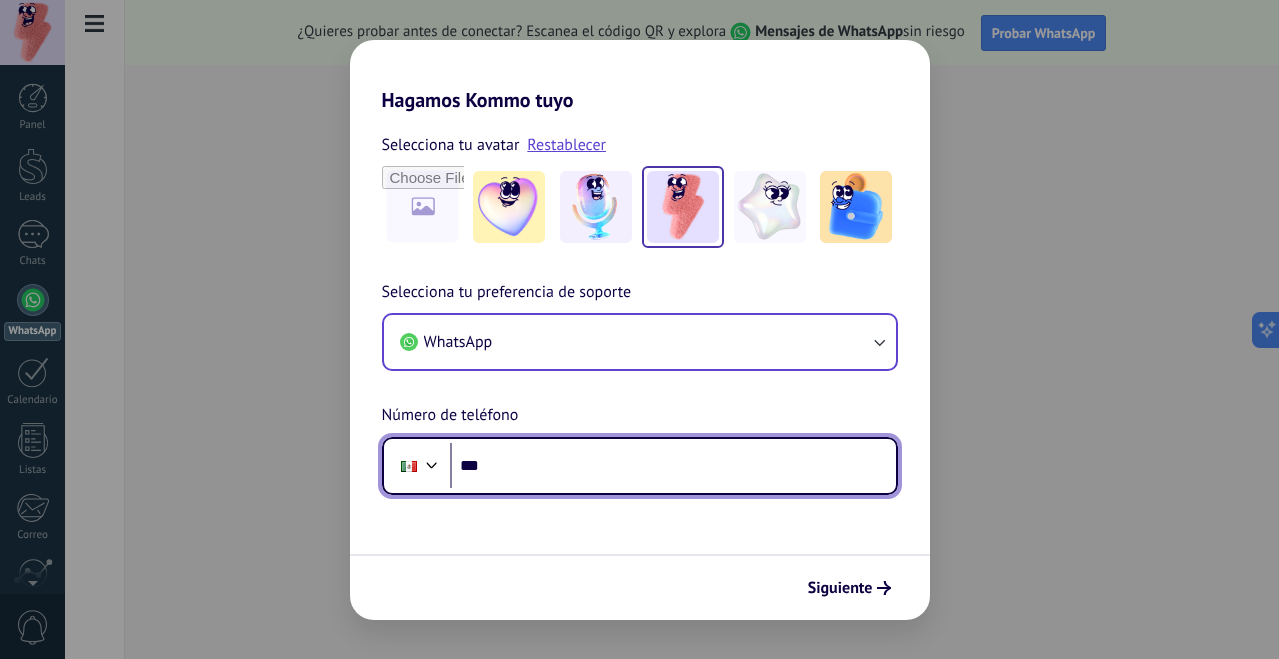 click on "***" at bounding box center (673, 466) 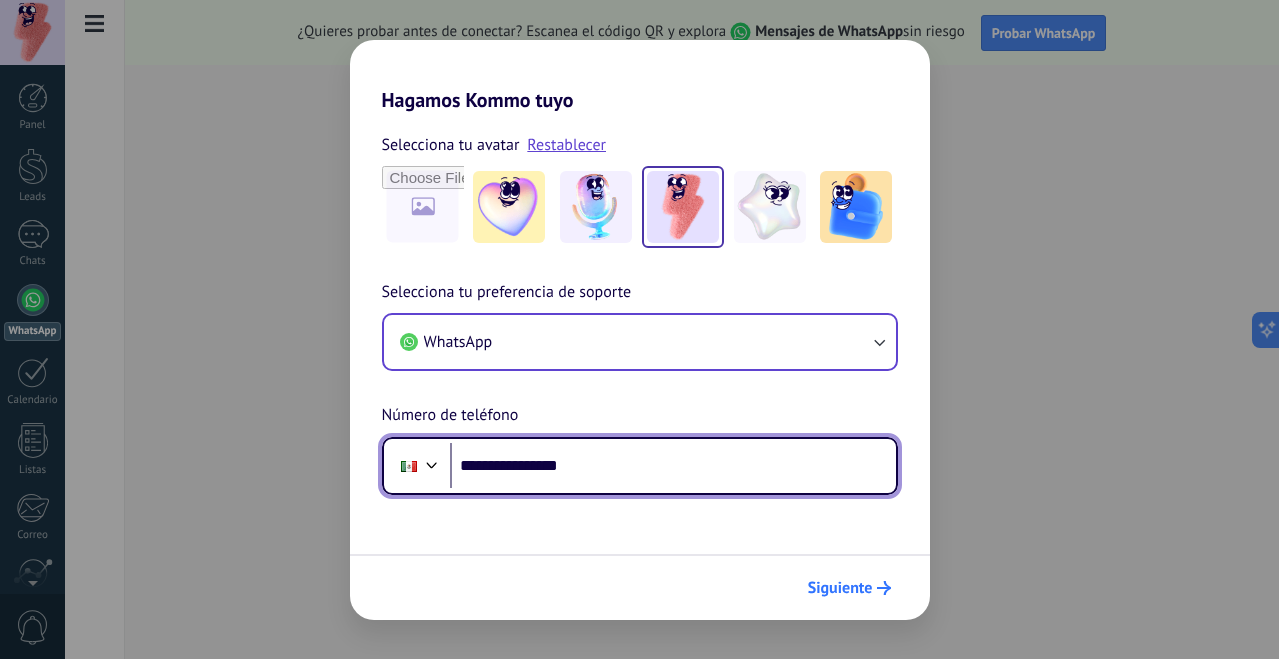 type on "**********" 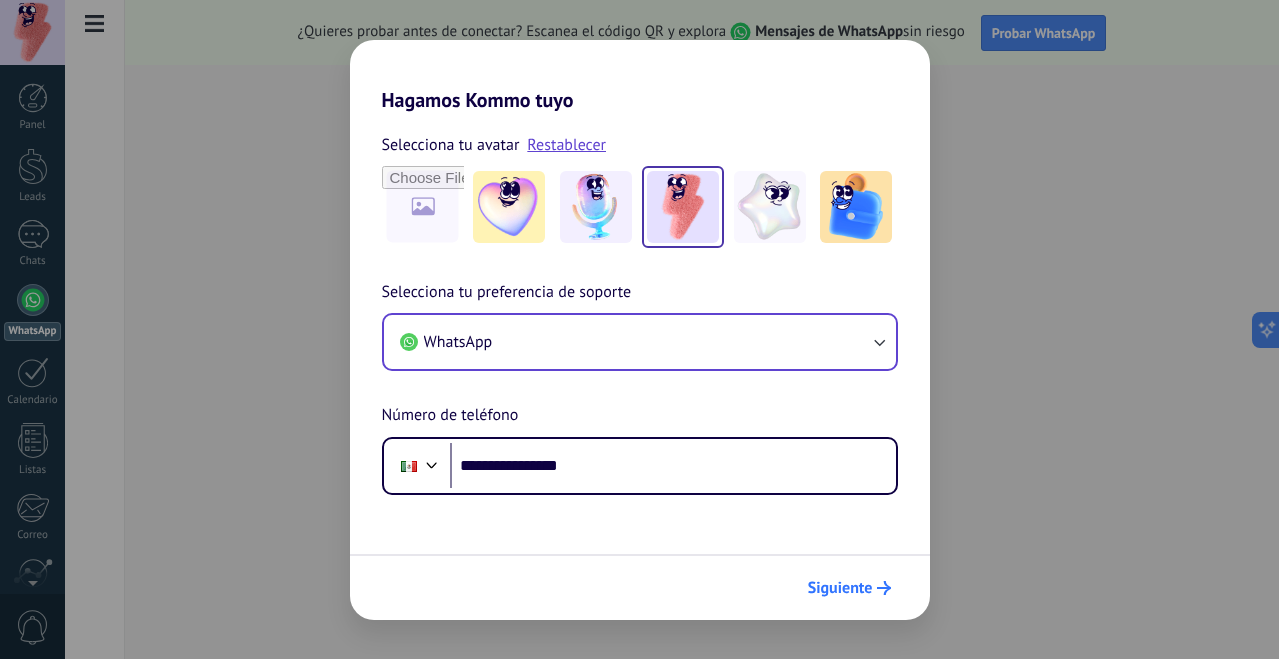 click on "Siguiente" at bounding box center [840, 588] 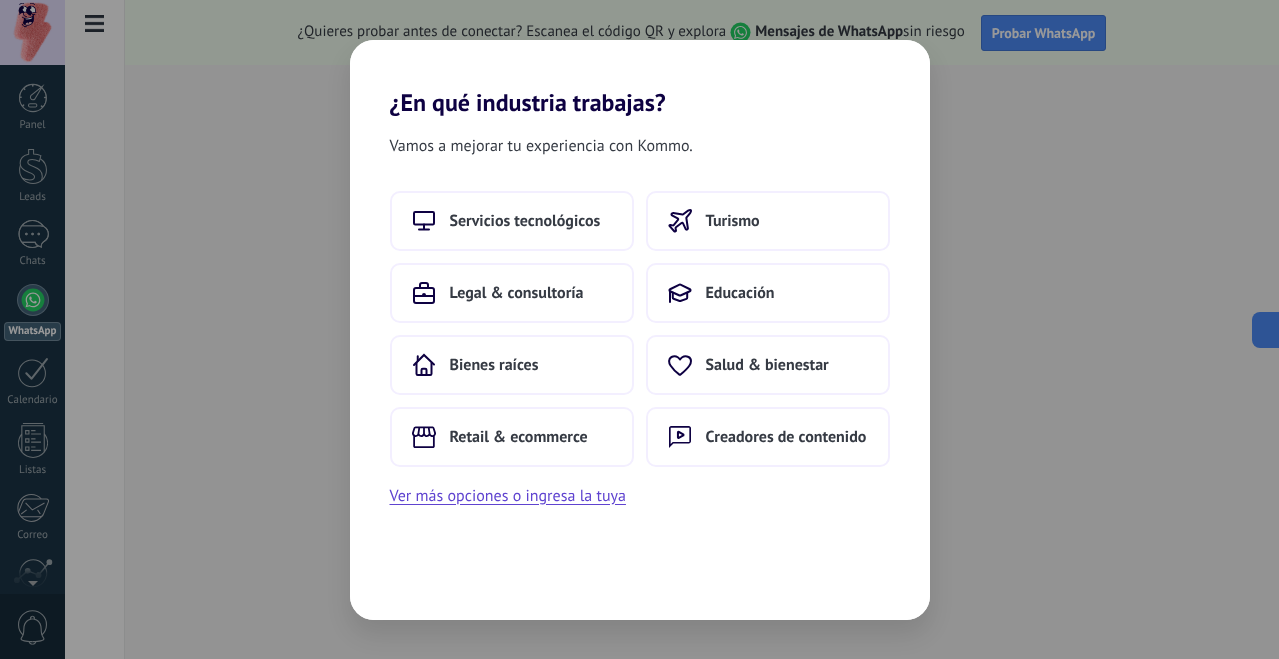 scroll, scrollTop: 0, scrollLeft: 0, axis: both 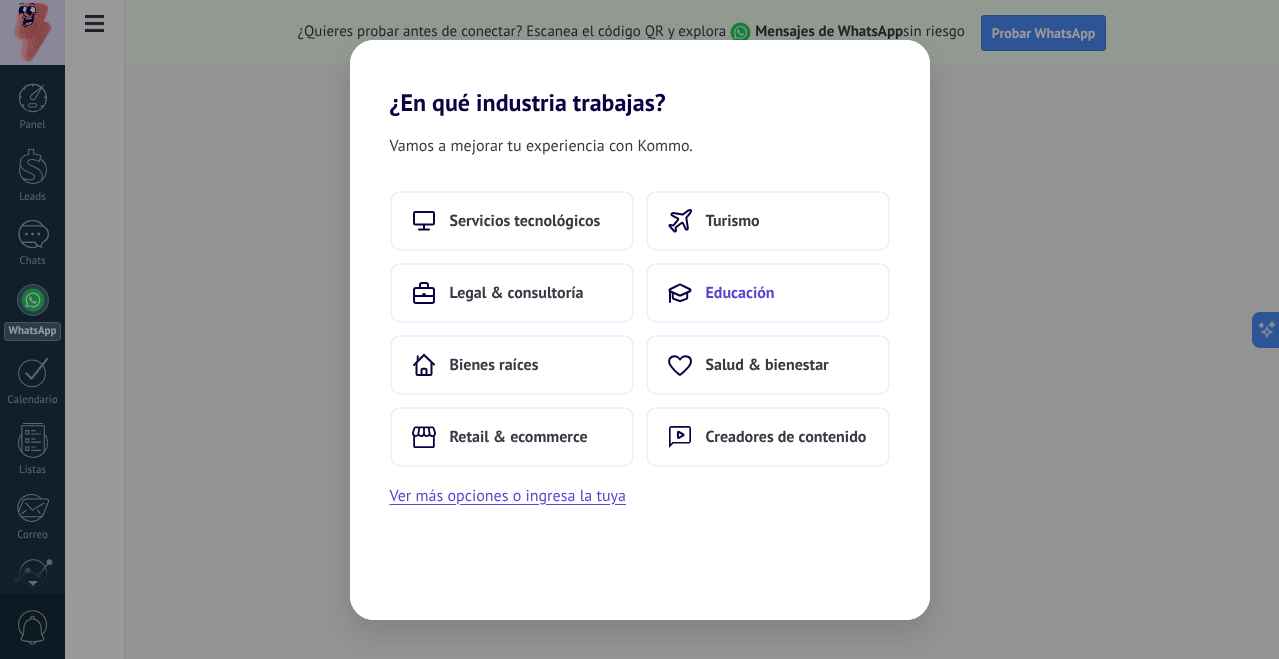 click on "Educación" at bounding box center [525, 221] 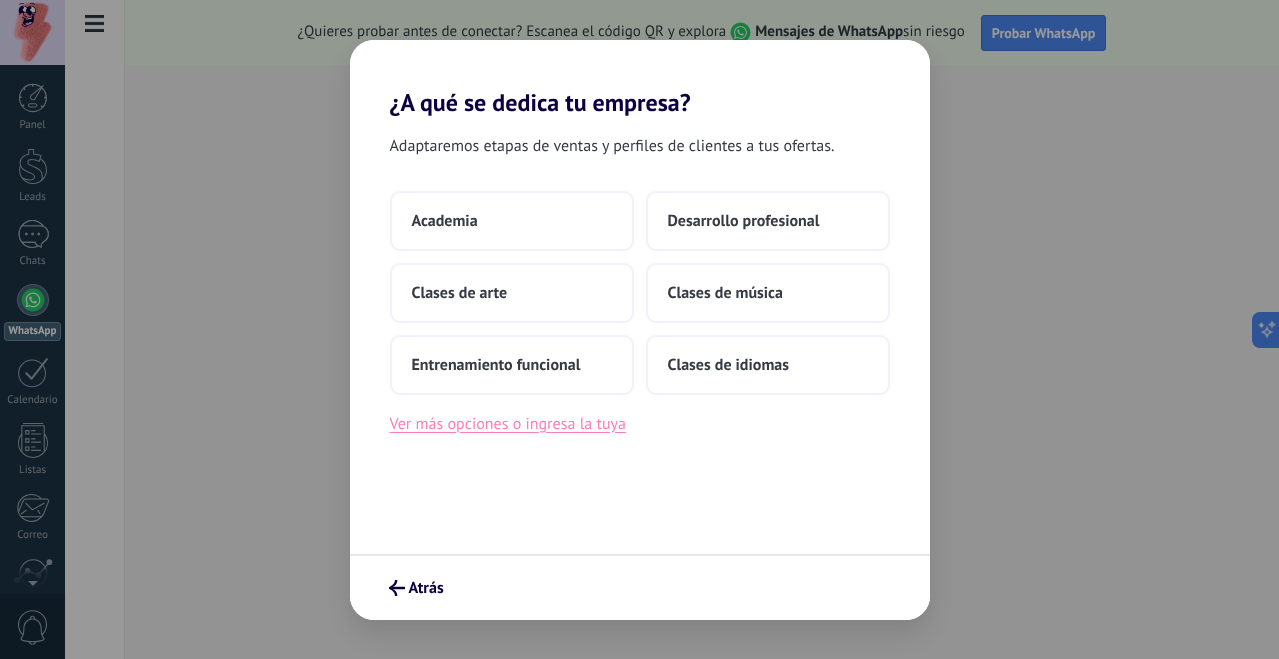 click on "Ver más opciones o ingresa la tuya" at bounding box center [508, 424] 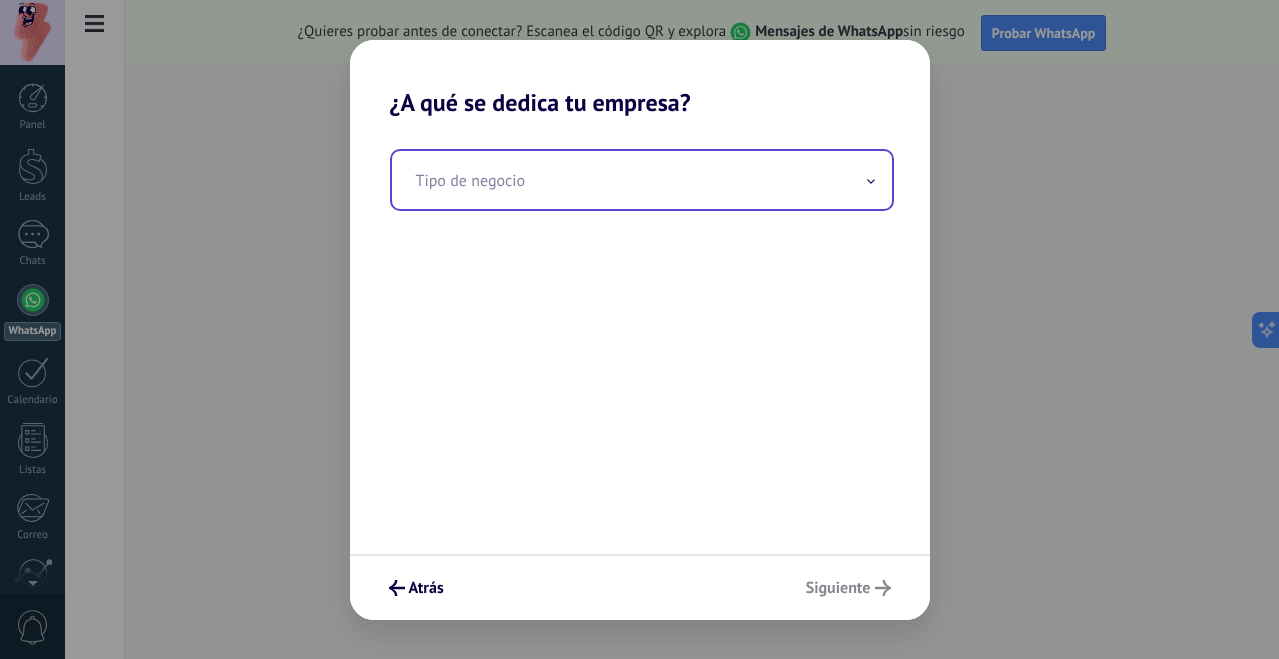 click at bounding box center [642, 180] 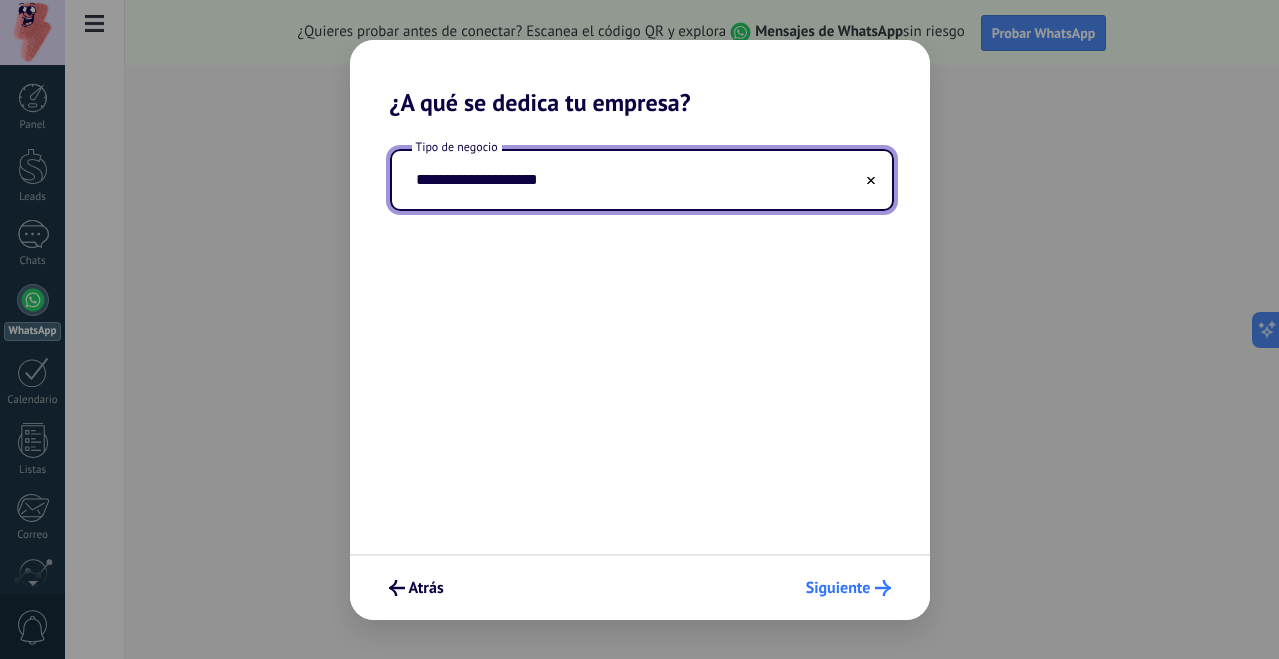 type on "**********" 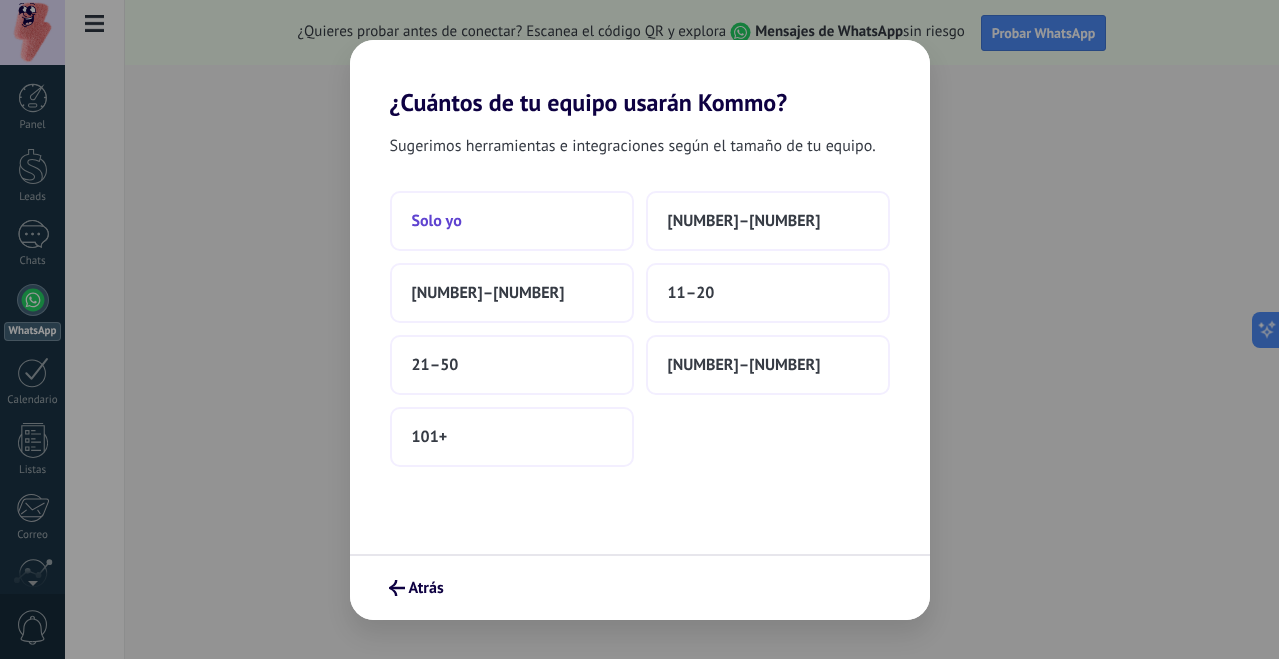 click on "Solo yo" at bounding box center (512, 221) 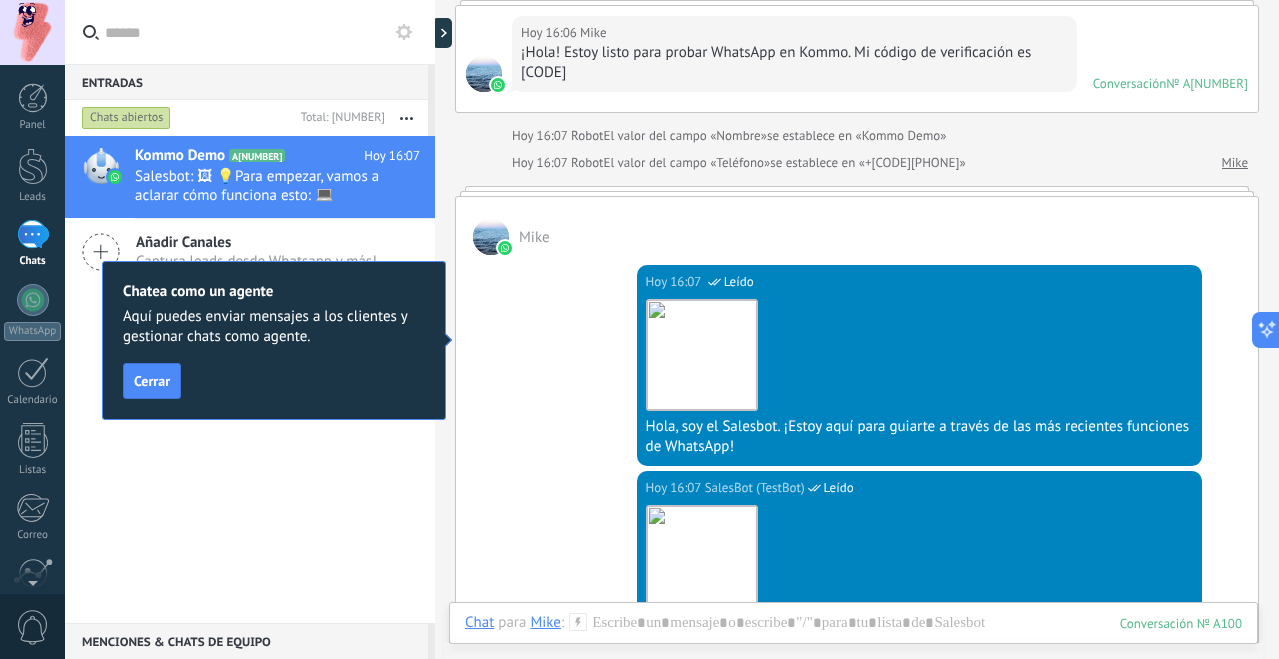 scroll, scrollTop: 446, scrollLeft: 0, axis: vertical 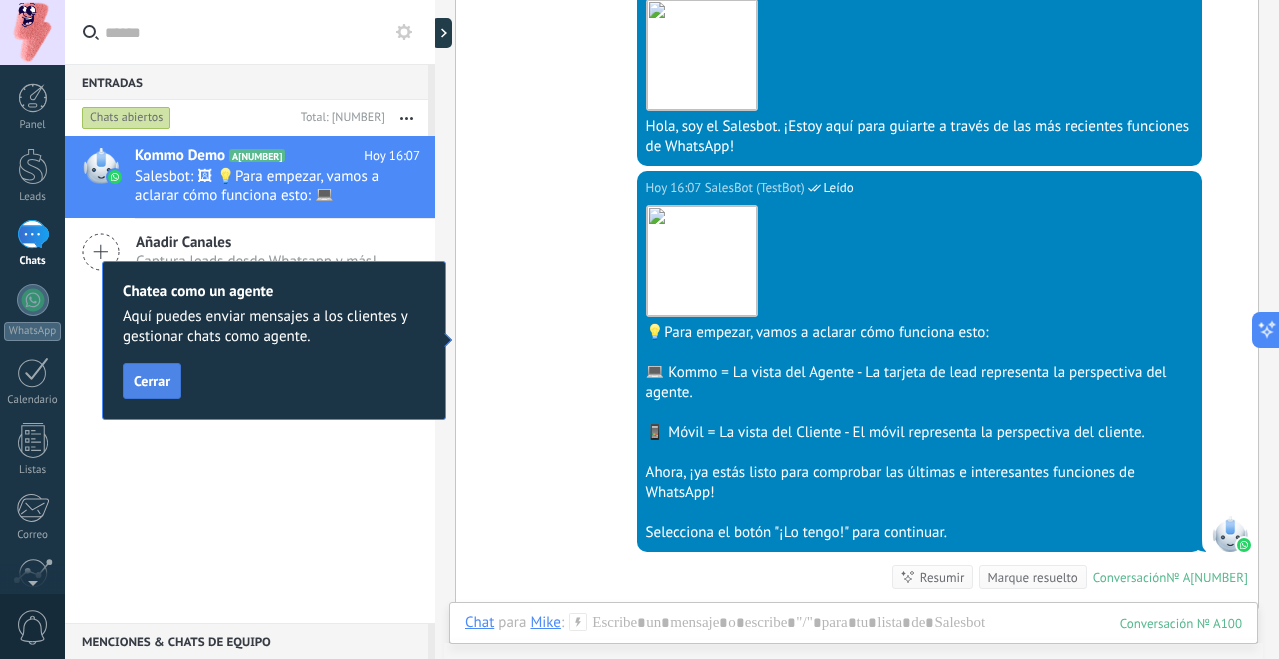 click on "Cerrar" at bounding box center (152, 381) 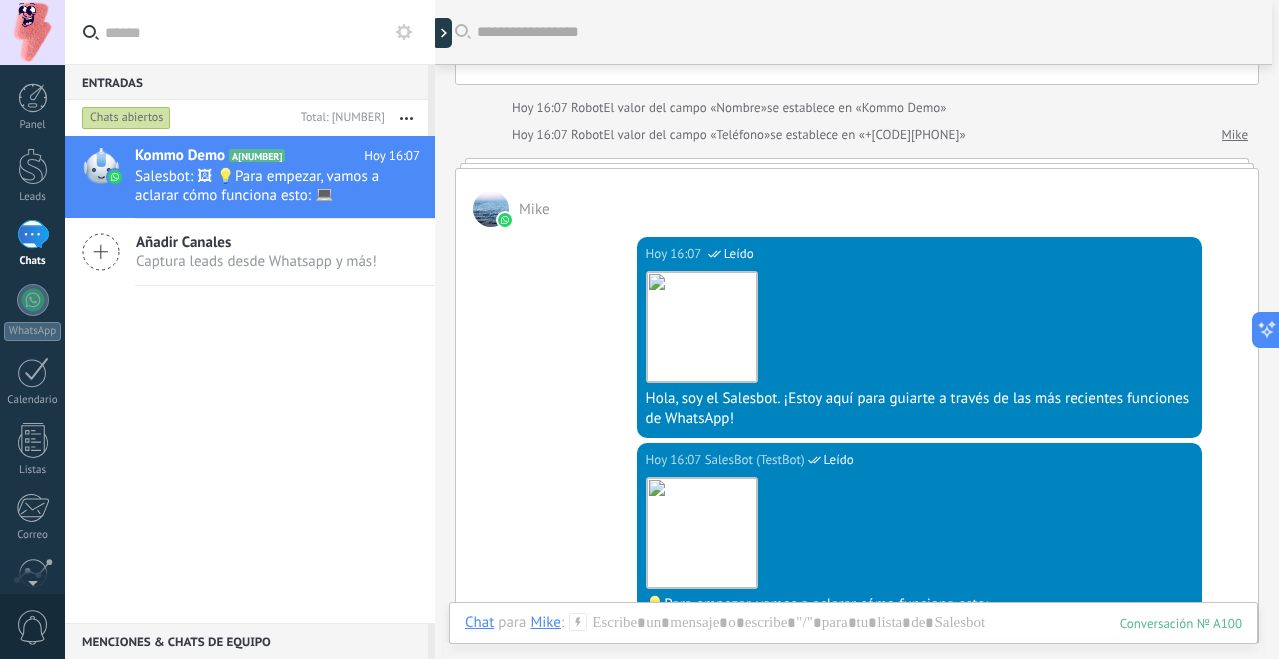 scroll, scrollTop: 46, scrollLeft: 0, axis: vertical 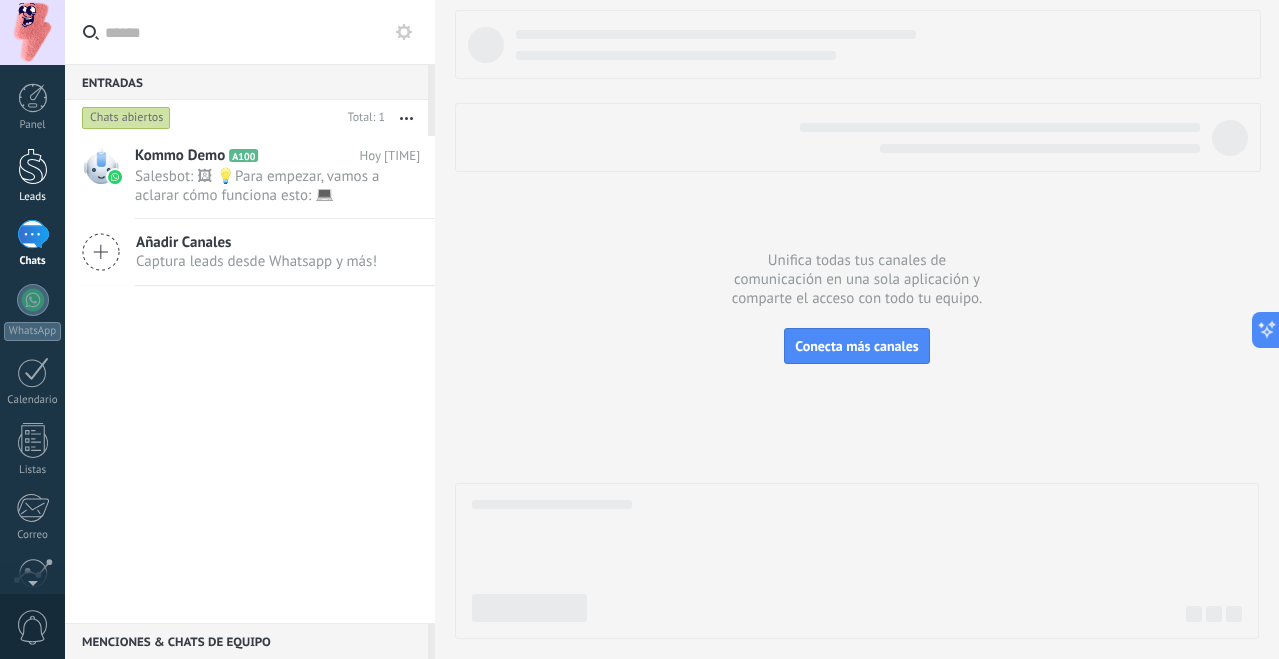 click at bounding box center [33, 166] 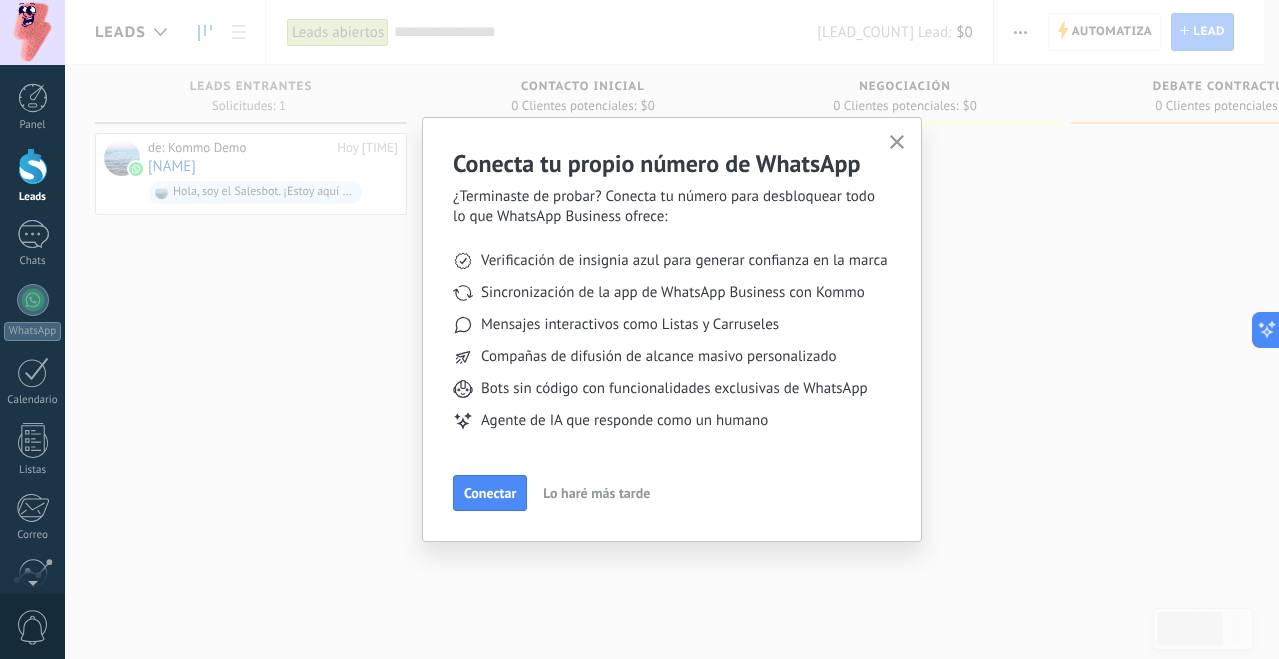 click on "Lo haré más tarde" at bounding box center [596, 493] 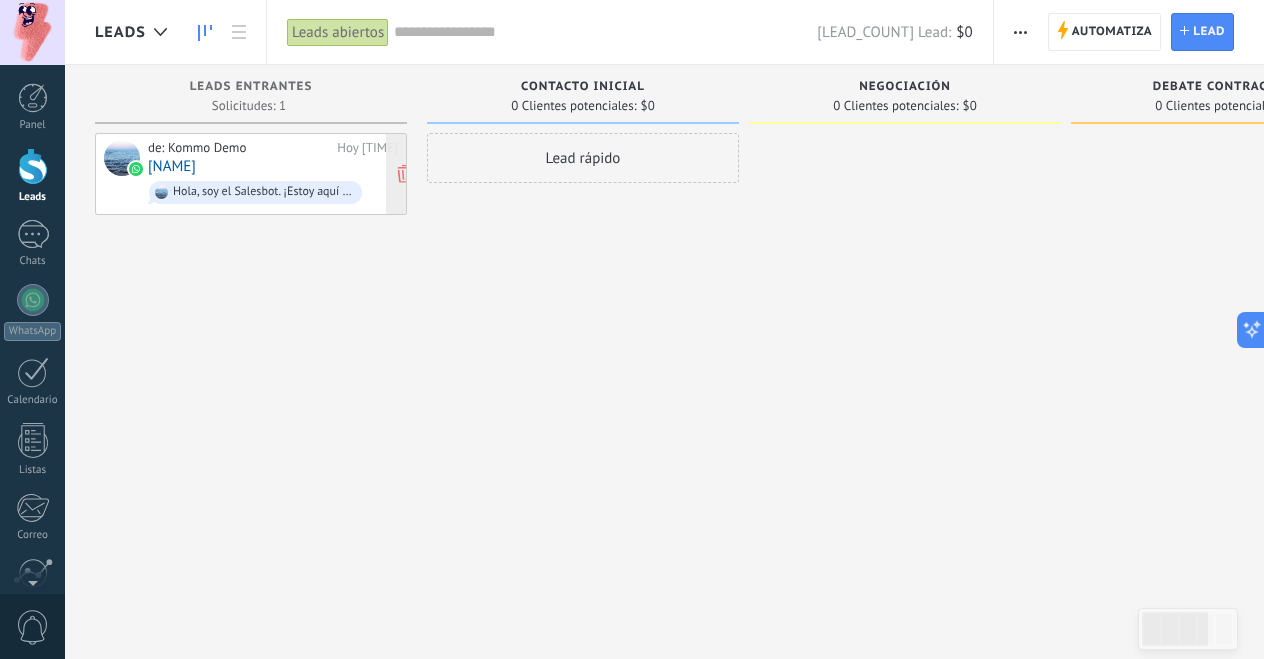 click on "de: Kommo Demo Hoy 16:06 Mike ¡Hola! Estoy listo para probar WhatsApp en Kommo. Mi código de verificación es 7VDPQ8" at bounding box center [273, 174] 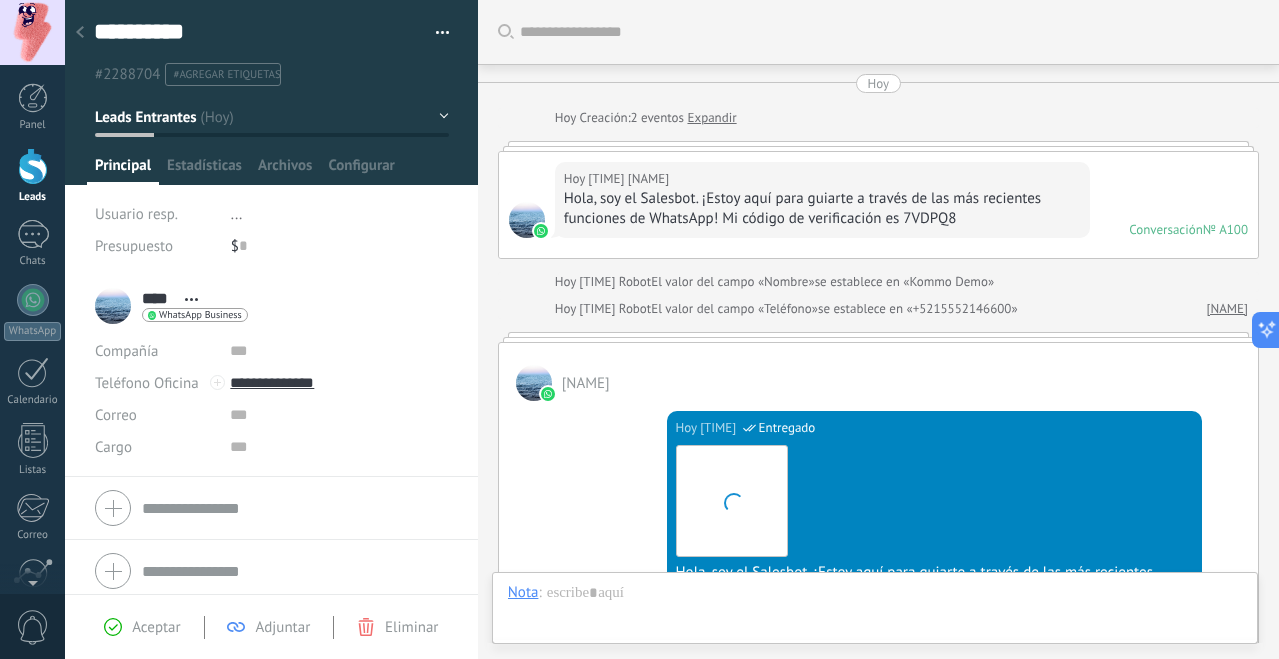 scroll, scrollTop: 30, scrollLeft: 0, axis: vertical 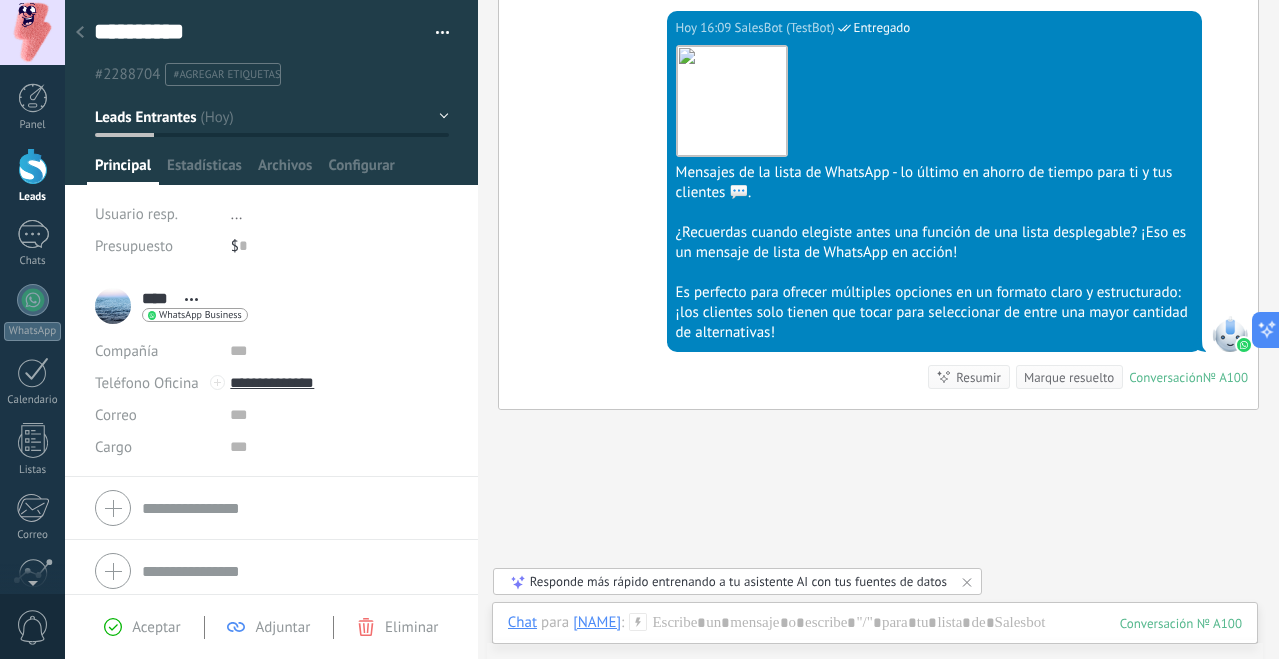 click on "Resumir" at bounding box center (978, 377) 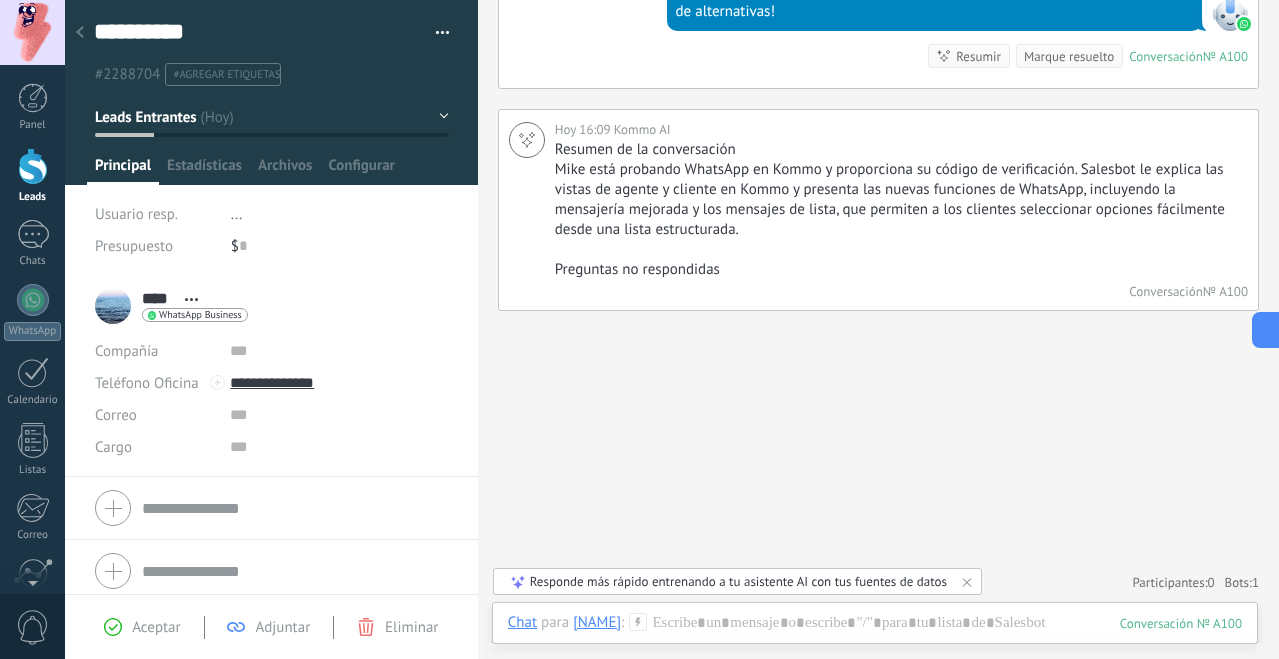 scroll, scrollTop: 1758, scrollLeft: 0, axis: vertical 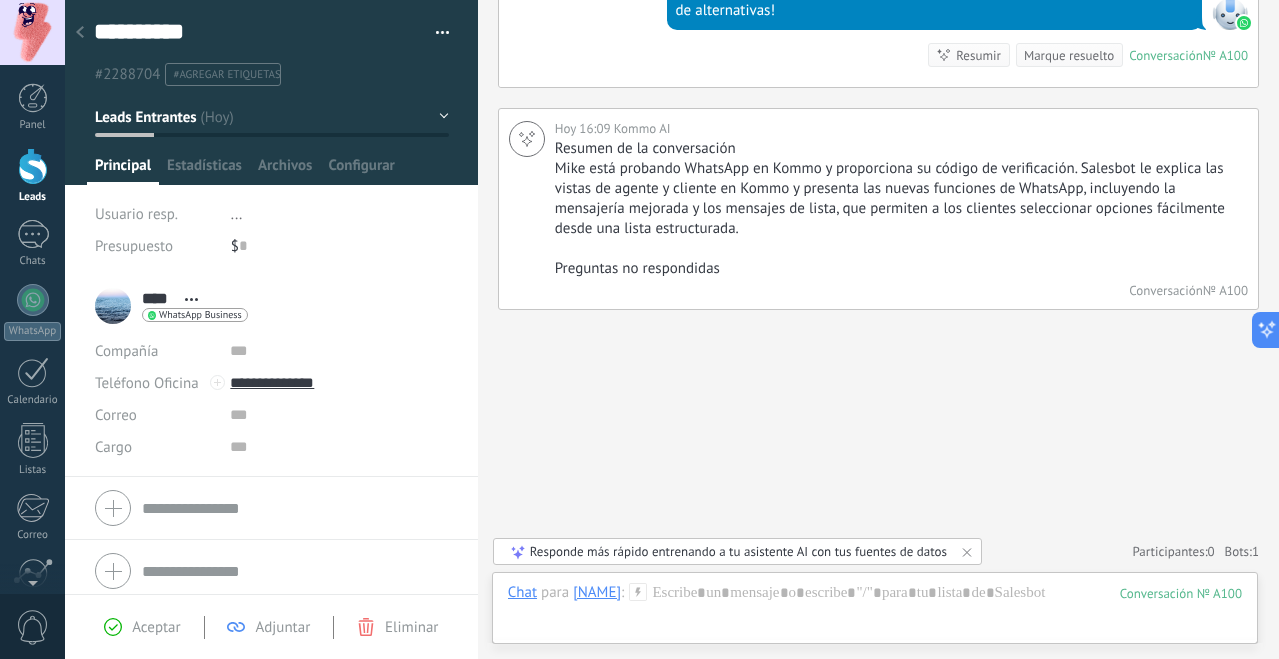 click at bounding box center [80, 32] 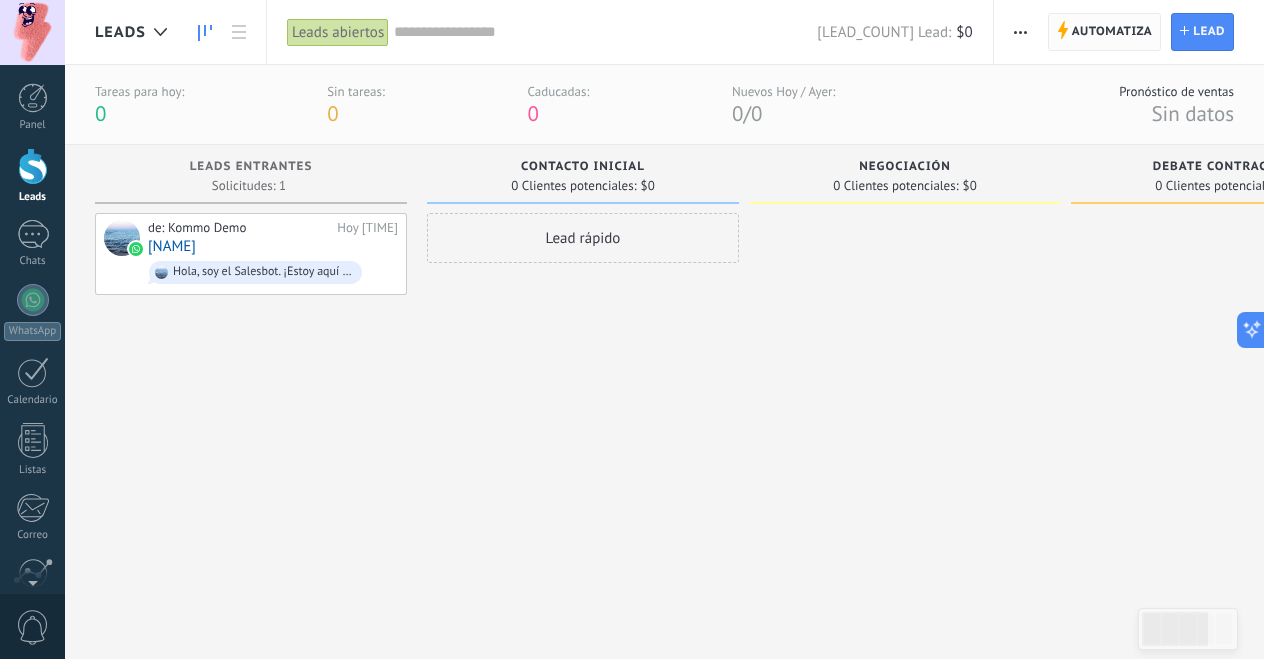 click on "Automatiza" at bounding box center (1112, 32) 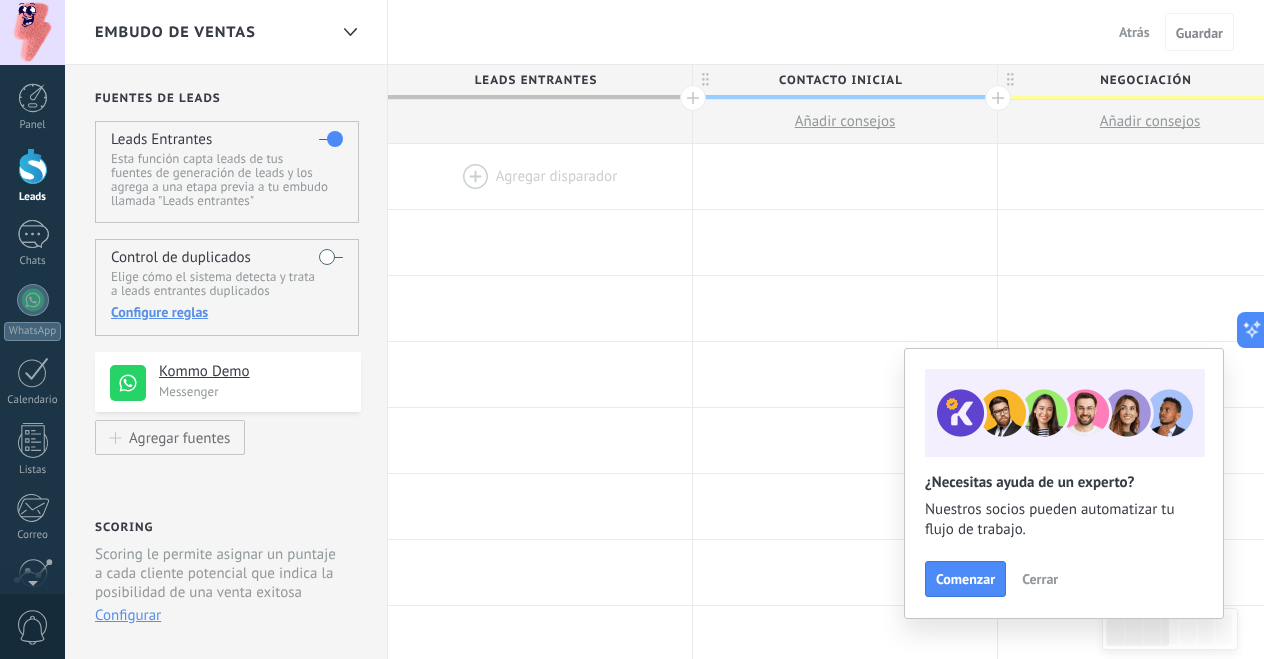 click on "Cerrar" at bounding box center (1040, 579) 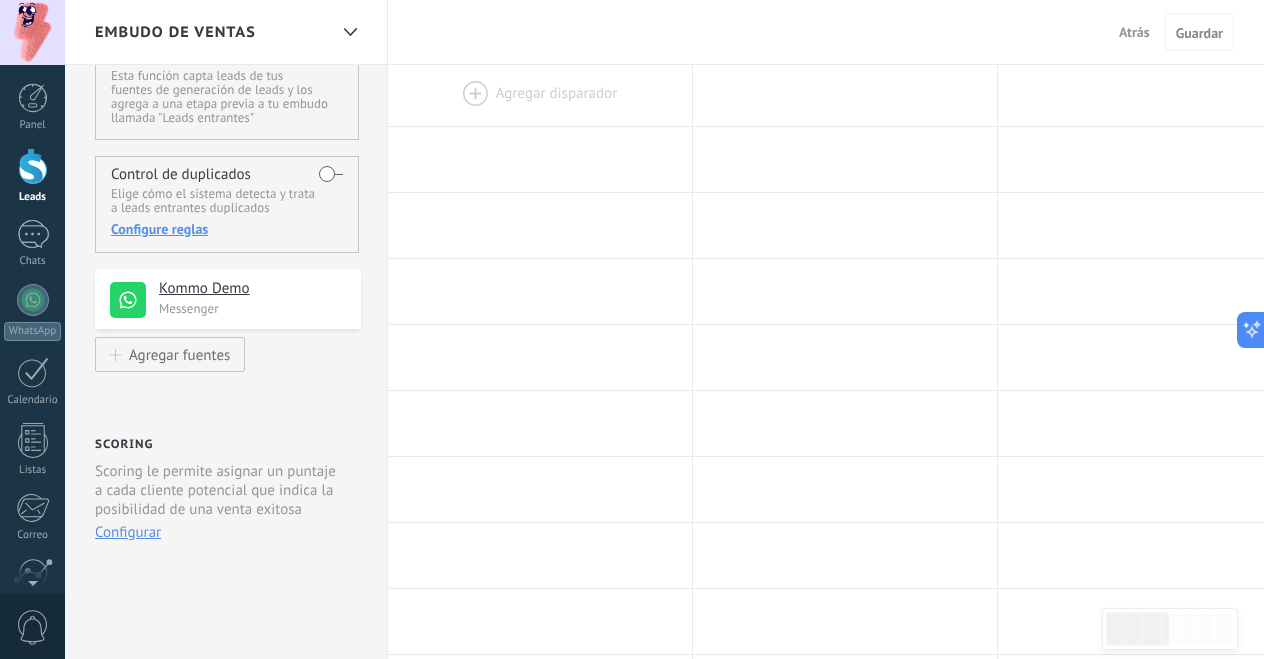 scroll, scrollTop: 0, scrollLeft: 0, axis: both 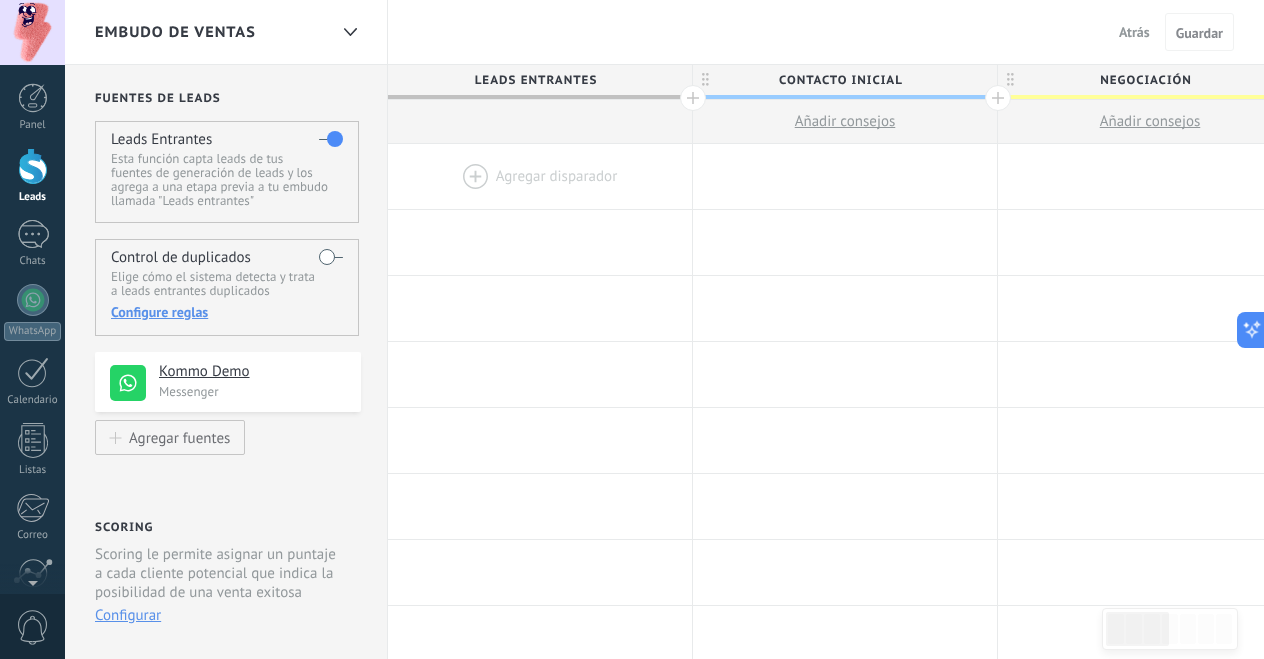 click on "Control de duplicados Elige cómo el sistema detecta y trata a leads entrantes duplicados Configure reglas" at bounding box center [227, 287] 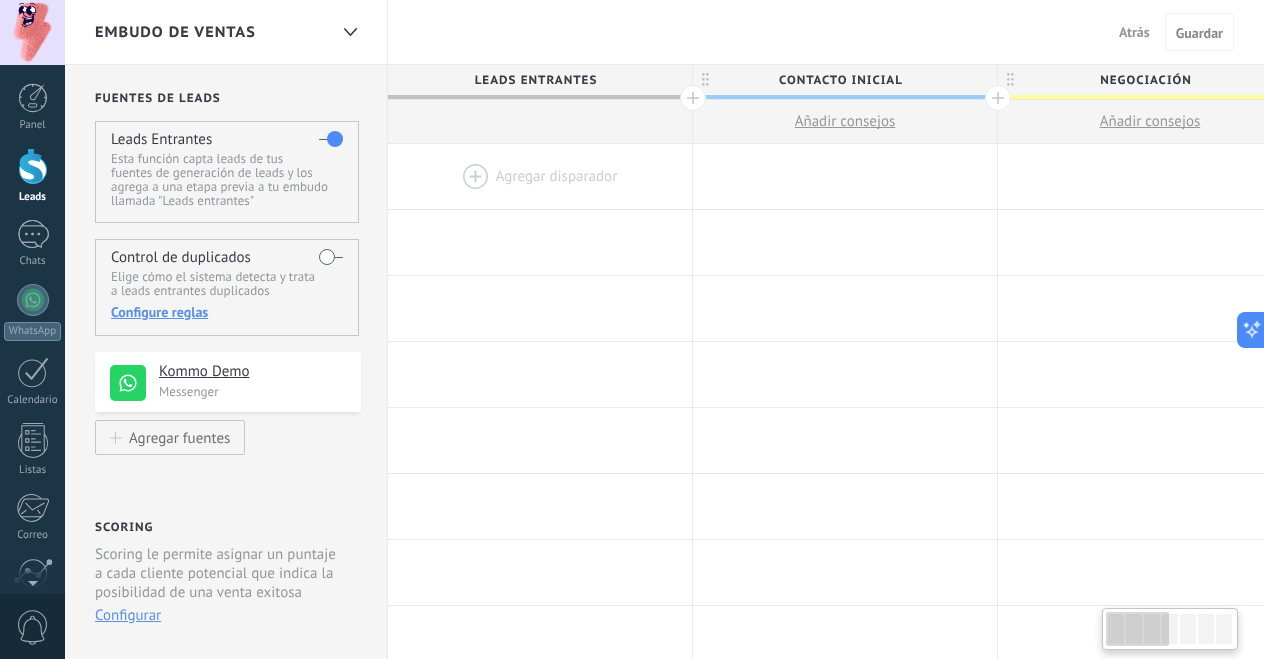 click at bounding box center (331, 257) 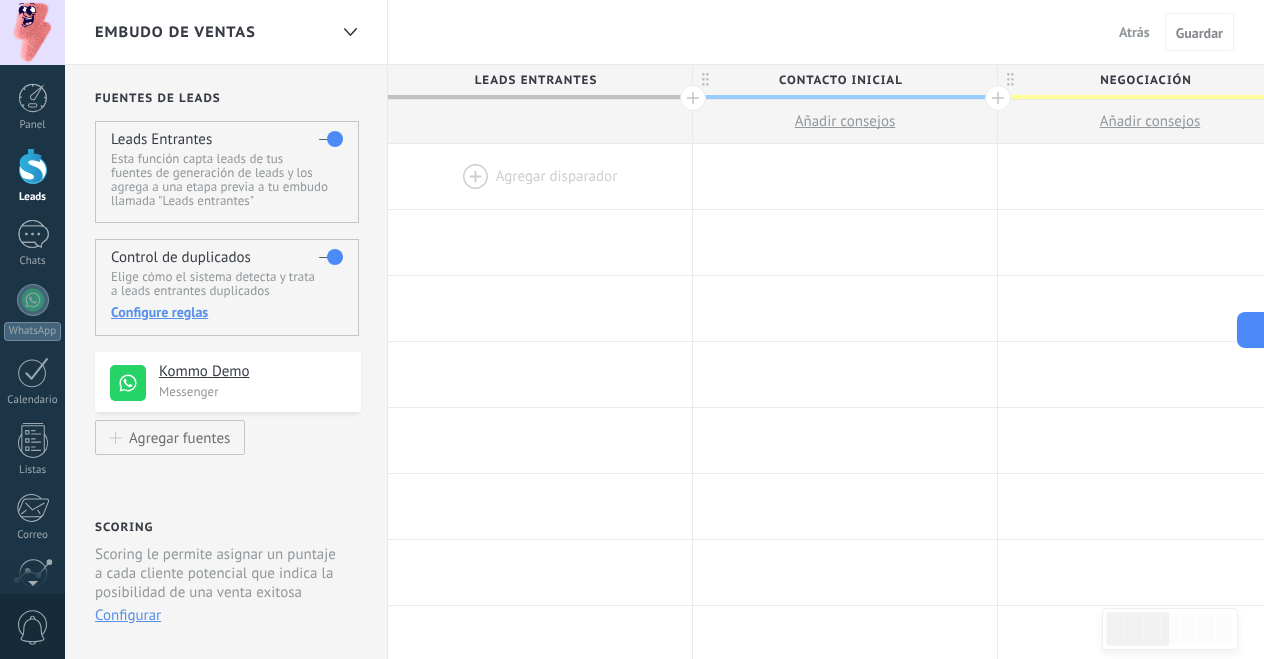 click at bounding box center (331, 257) 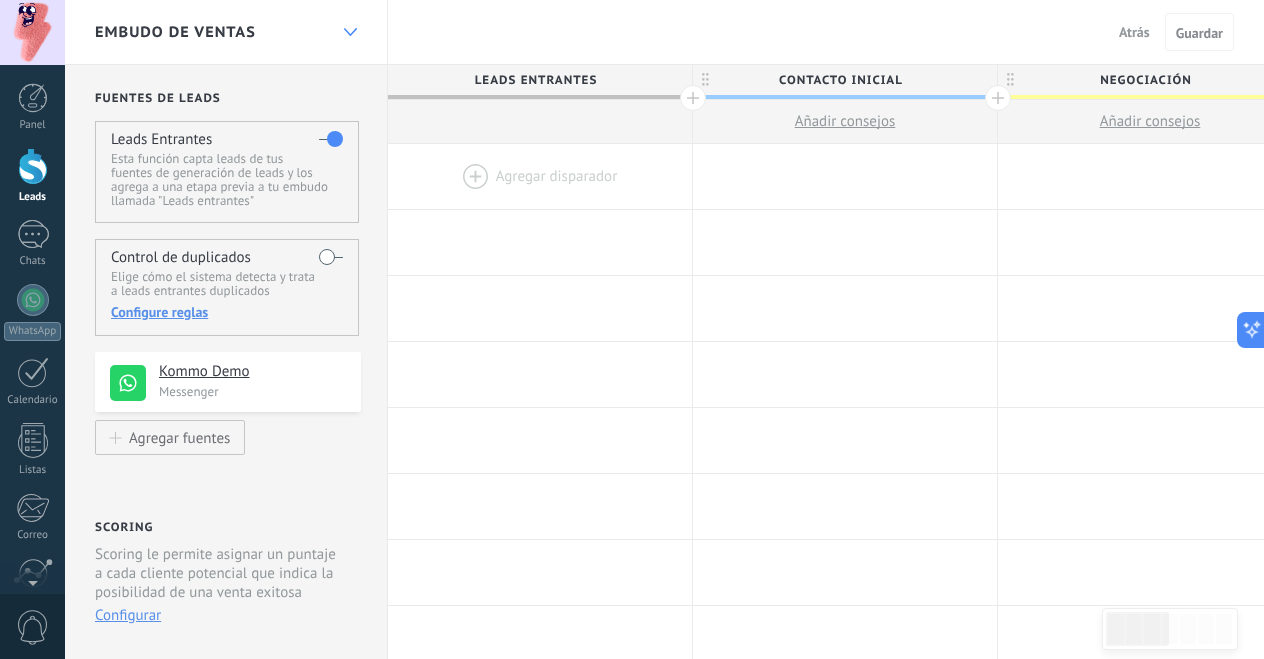 click at bounding box center (350, 32) 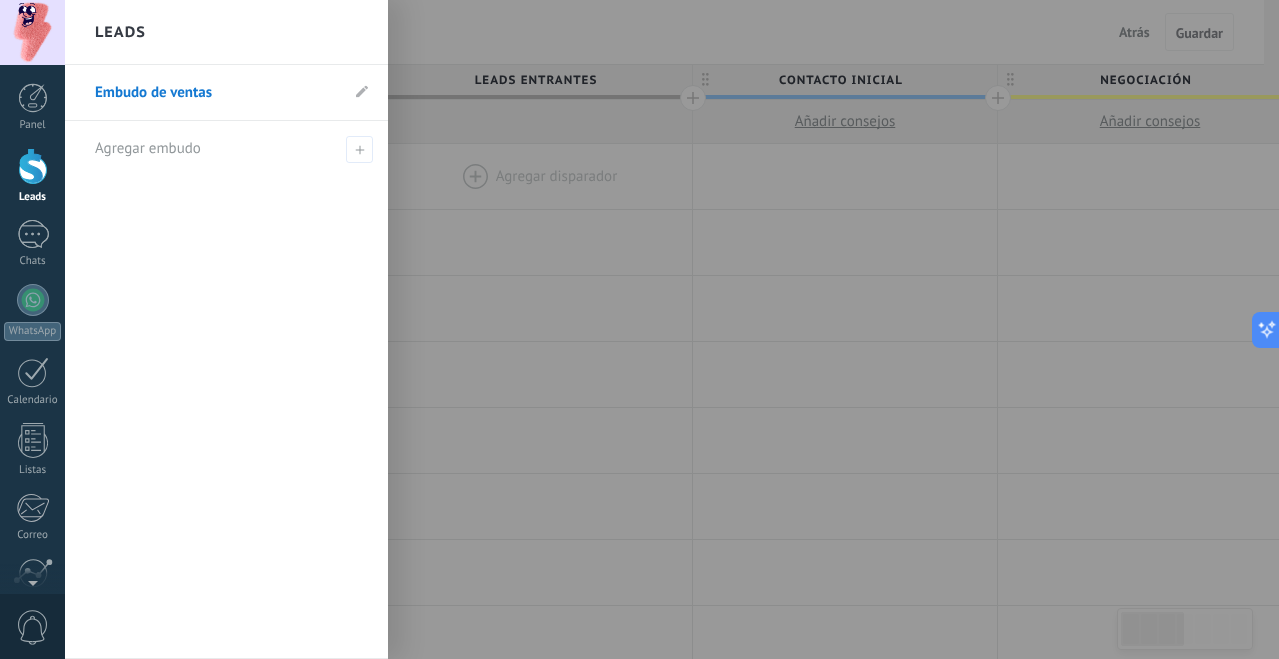 click at bounding box center [704, 329] 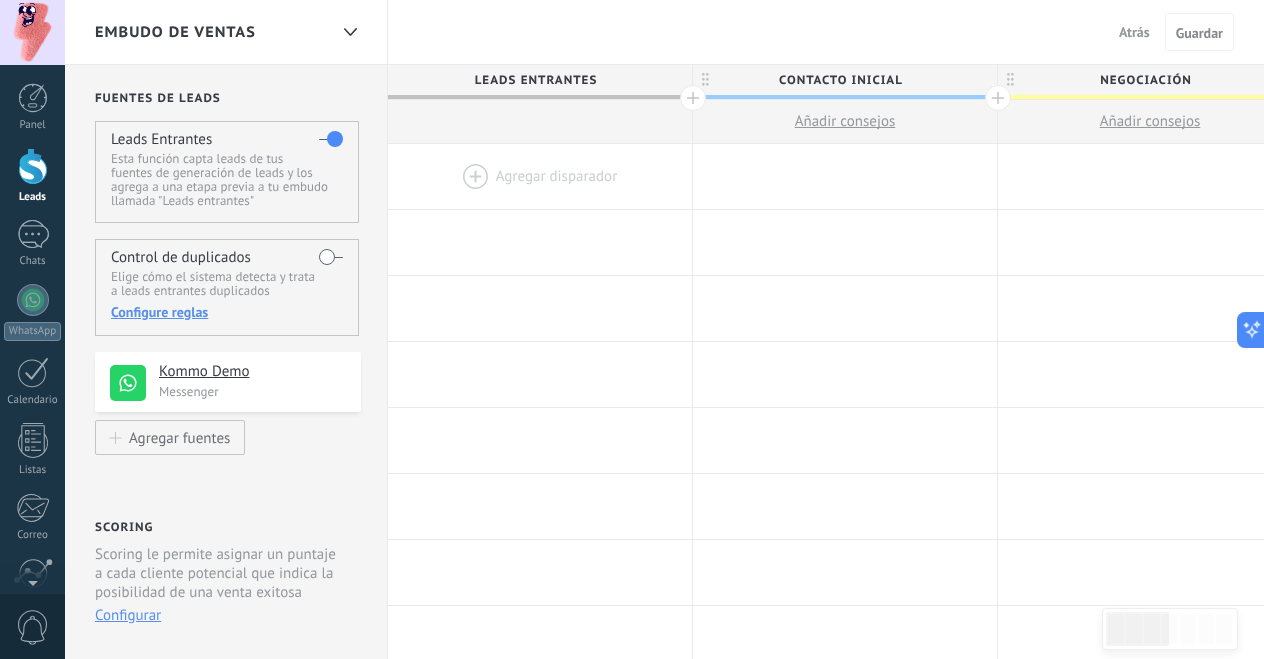 click on "Atrás" at bounding box center [1134, 32] 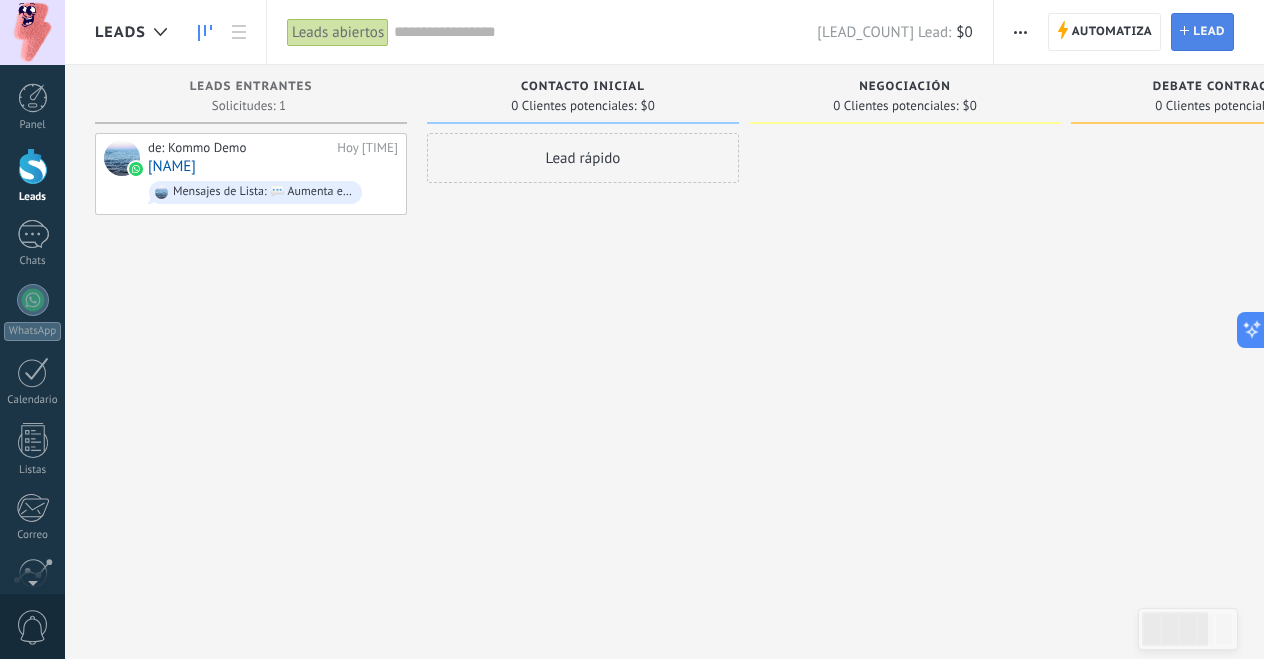 click on "Lead" at bounding box center (1209, 32) 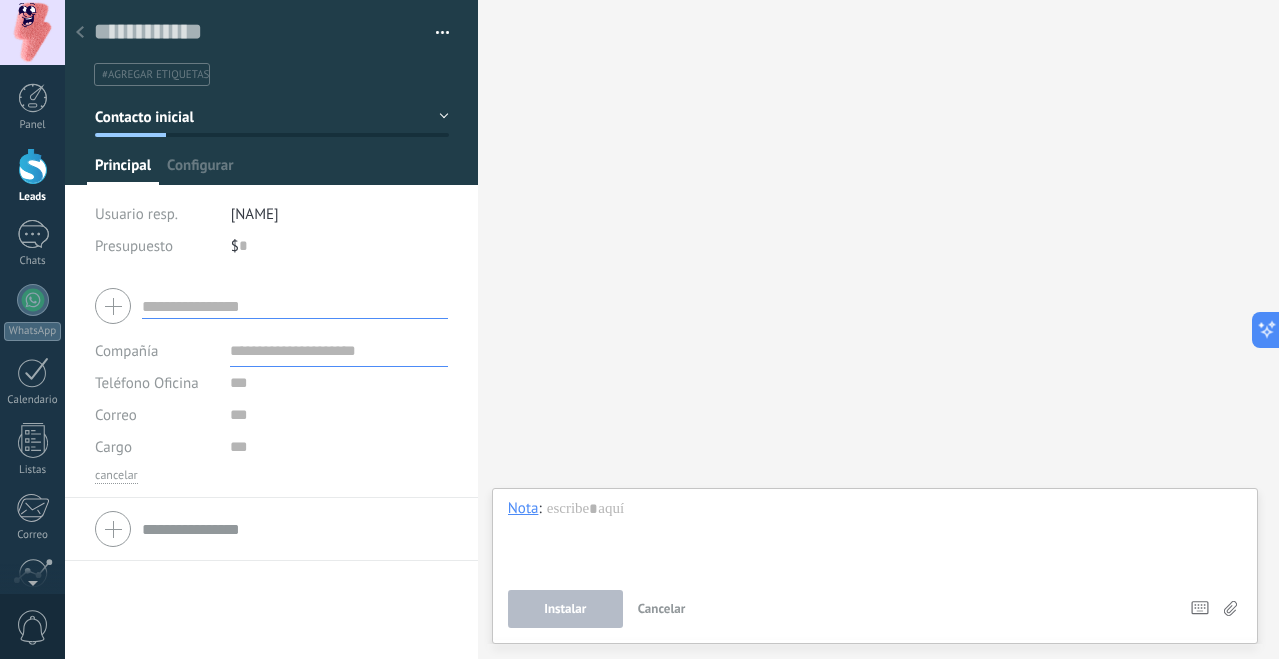 click at bounding box center (80, 33) 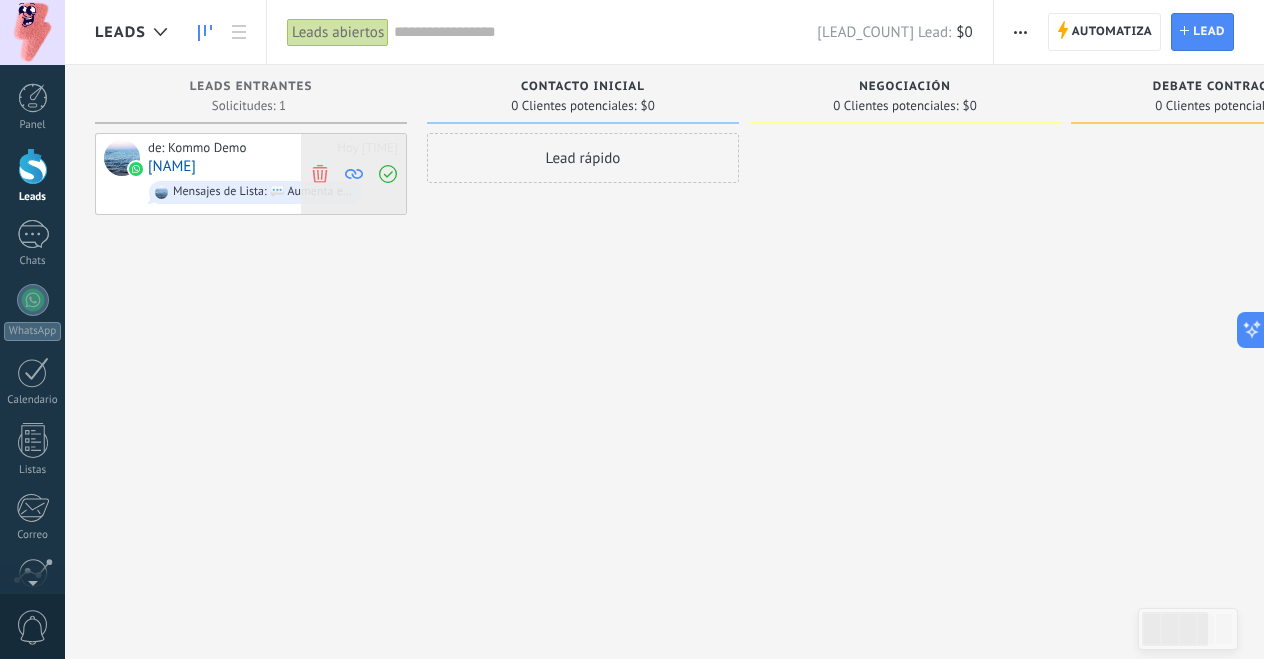 click at bounding box center (319, 173) 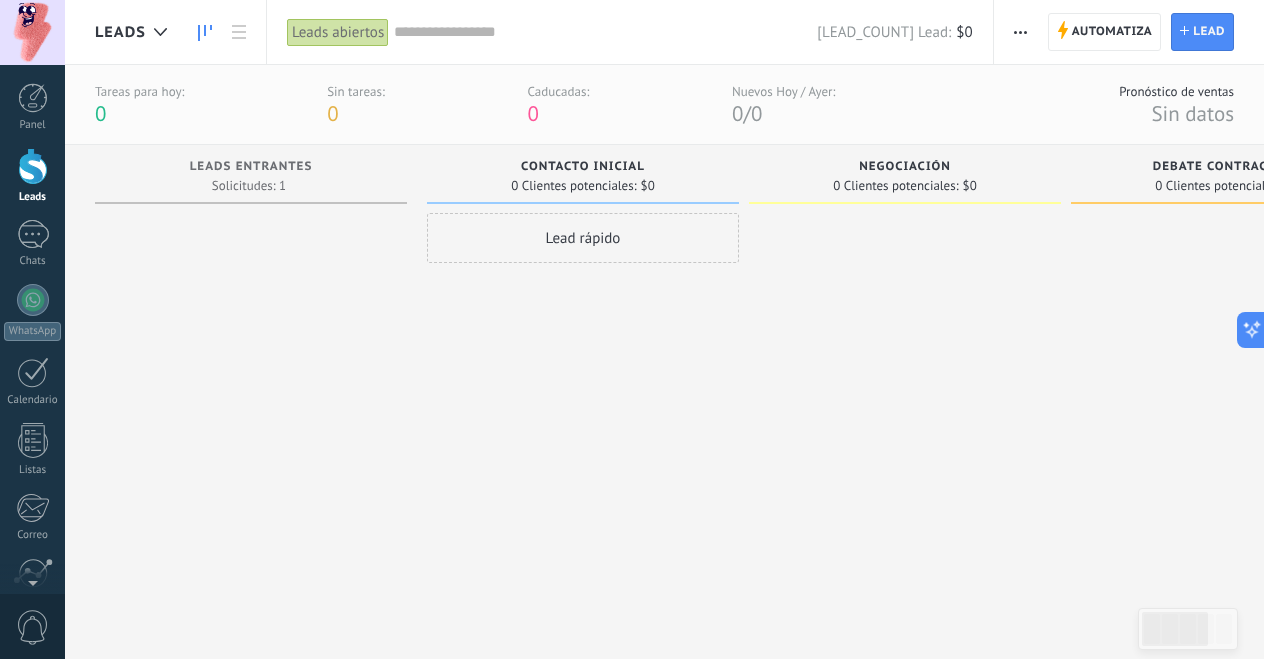 click at bounding box center (251, 412) 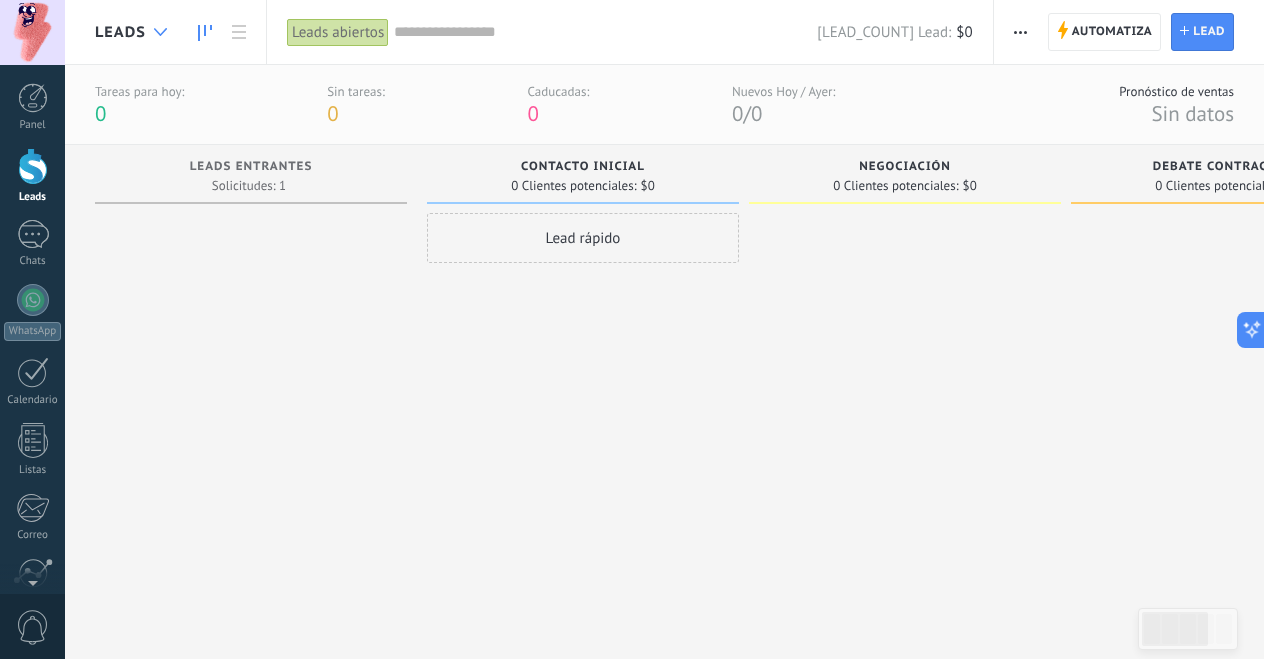 click at bounding box center [160, 32] 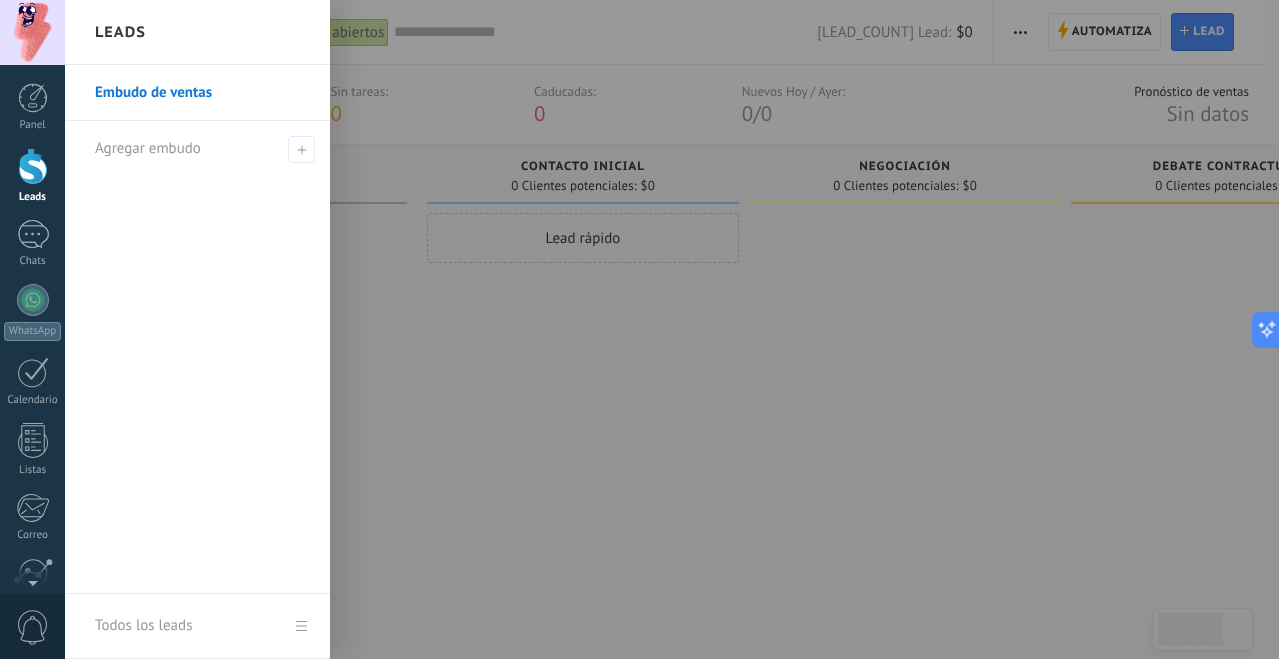 click on "Leads" at bounding box center (197, 32) 